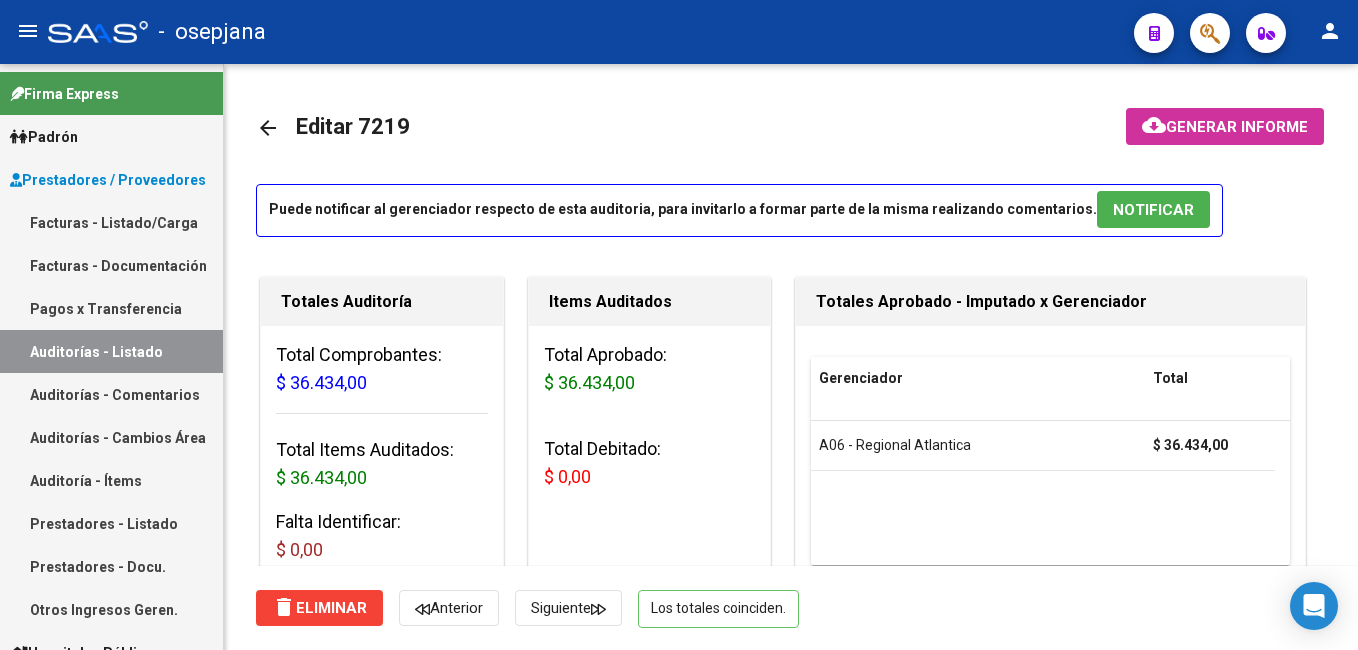 scroll, scrollTop: 0, scrollLeft: 0, axis: both 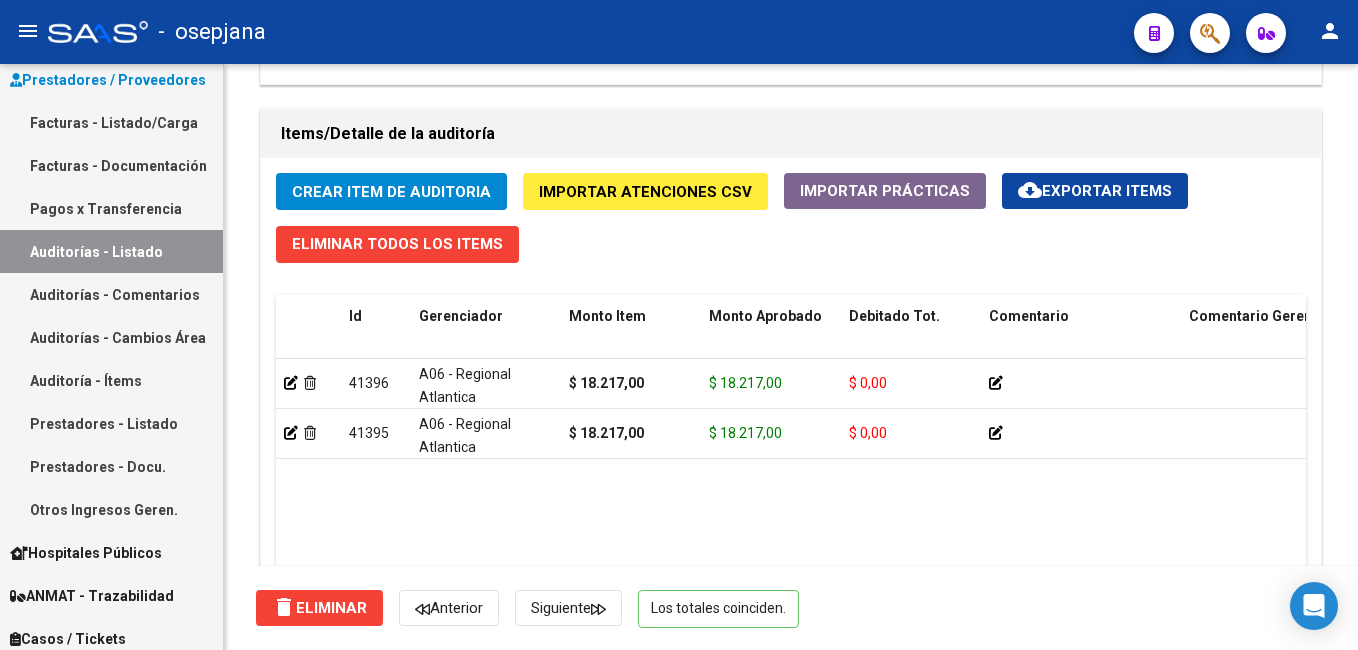 drag, startPoint x: 78, startPoint y: 246, endPoint x: 131, endPoint y: 246, distance: 53 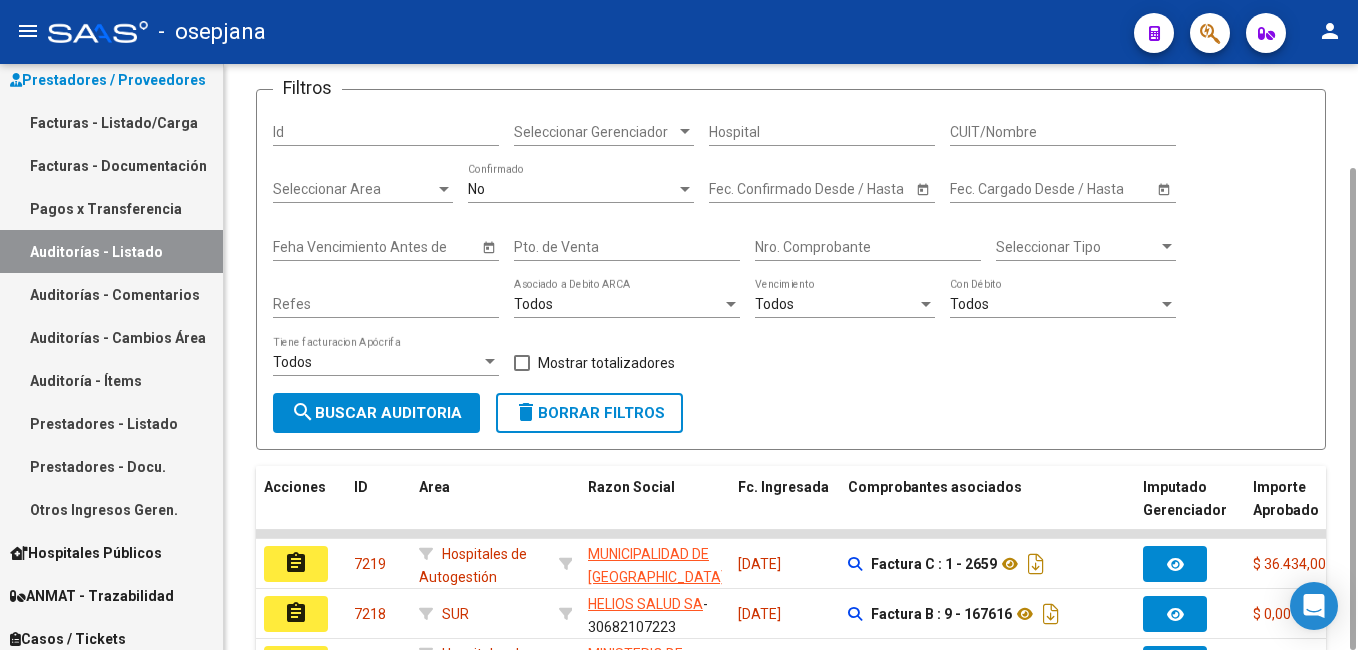 scroll, scrollTop: 526, scrollLeft: 0, axis: vertical 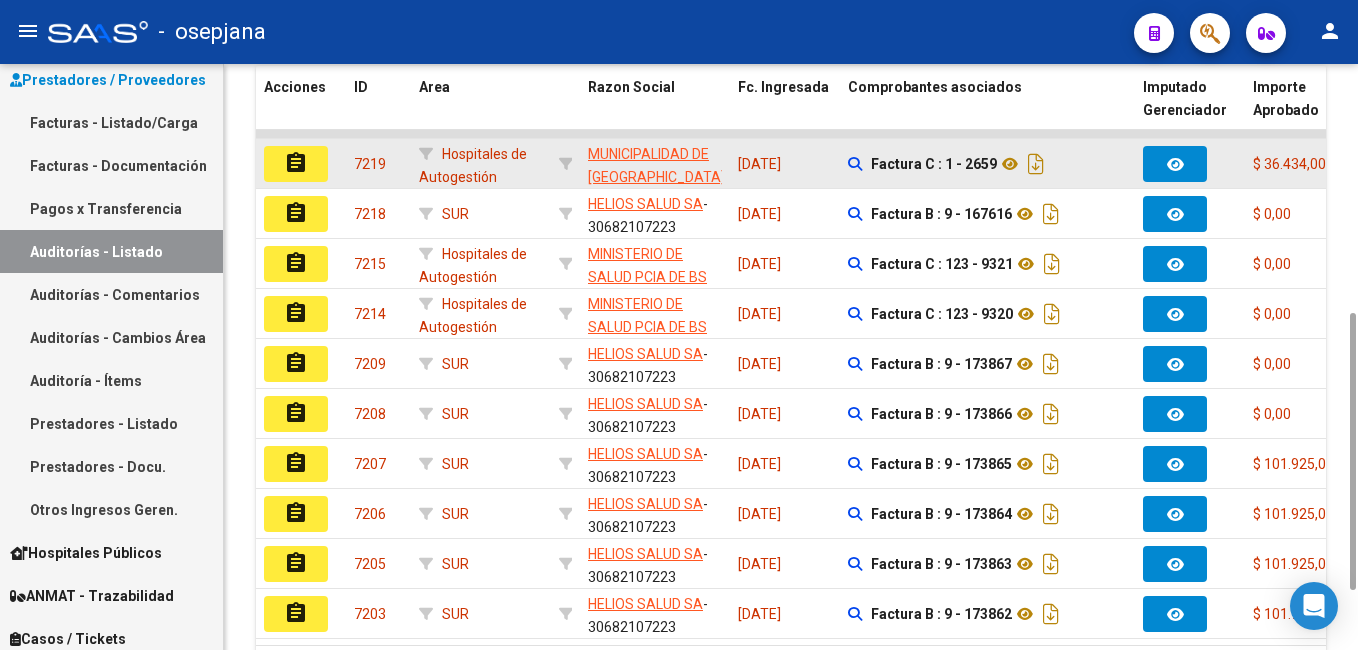 click on "assignment" 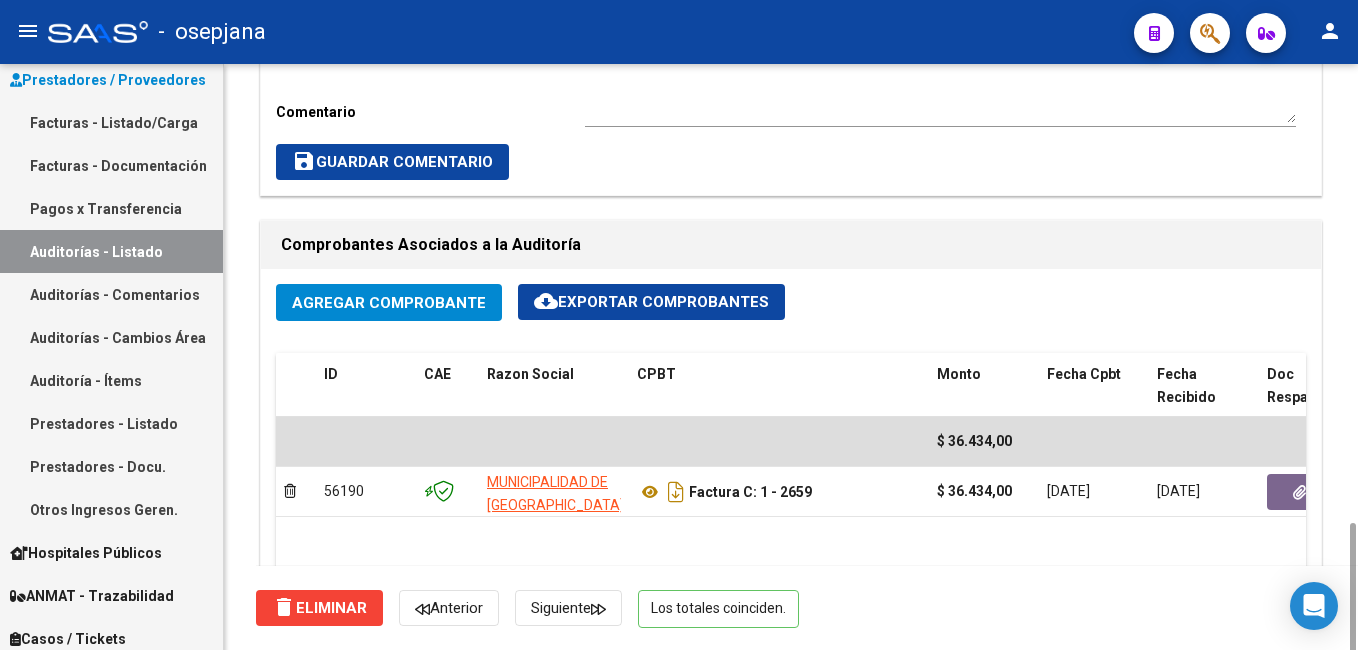 scroll, scrollTop: 1000, scrollLeft: 0, axis: vertical 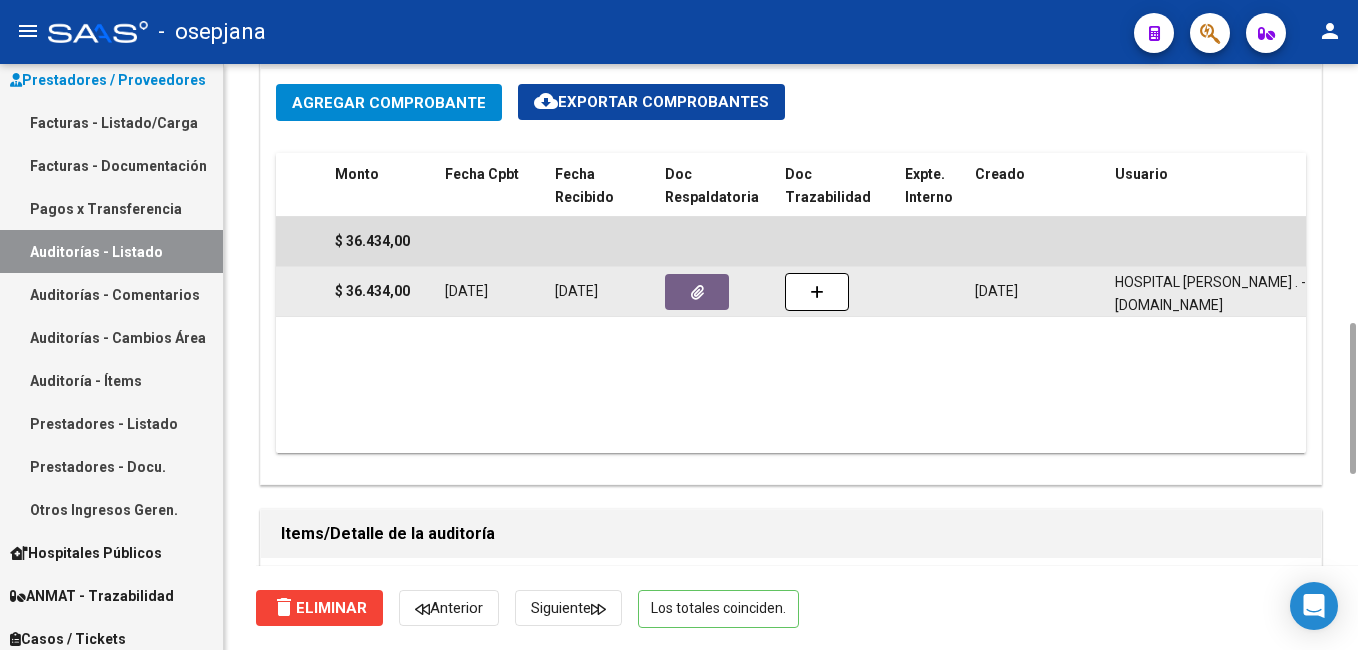 click 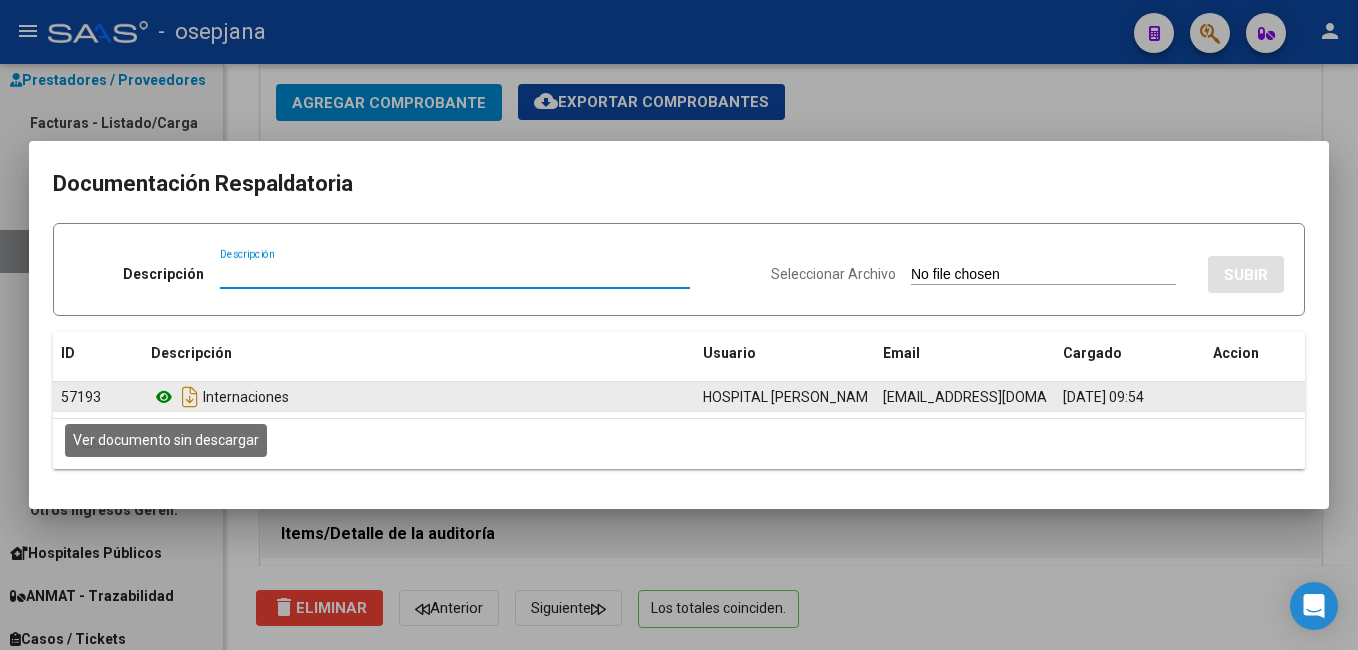 click 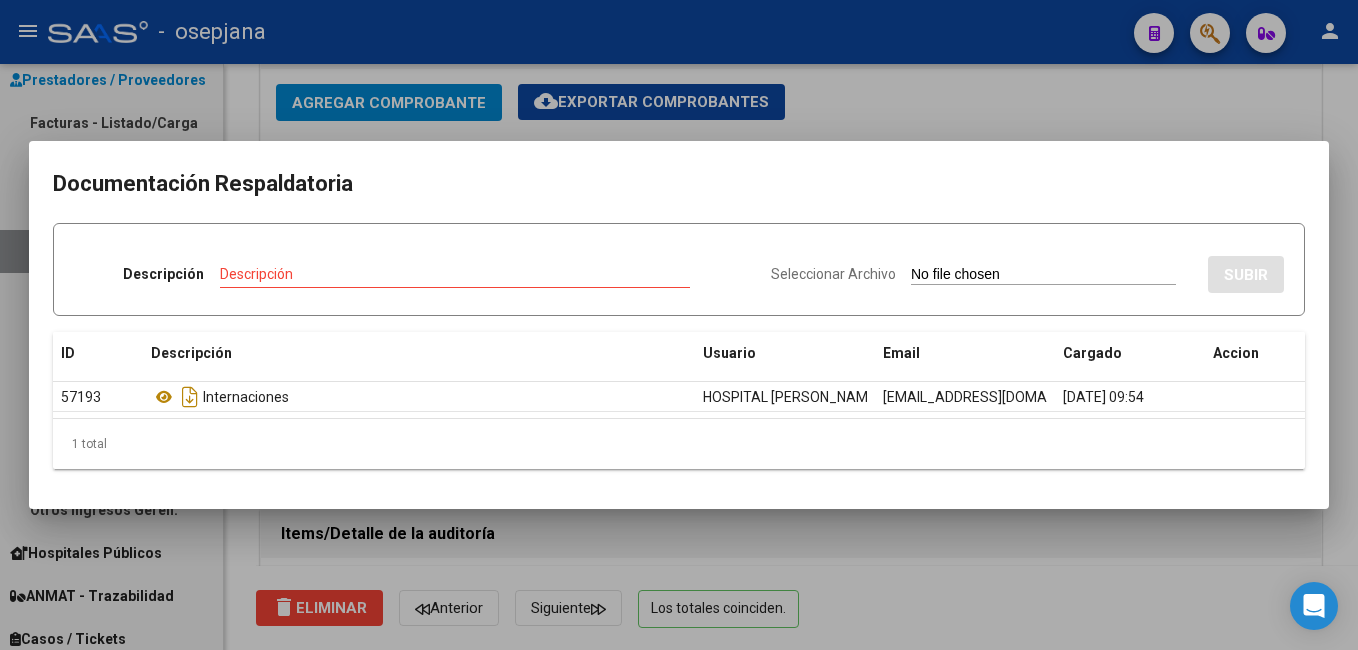 click at bounding box center (679, 325) 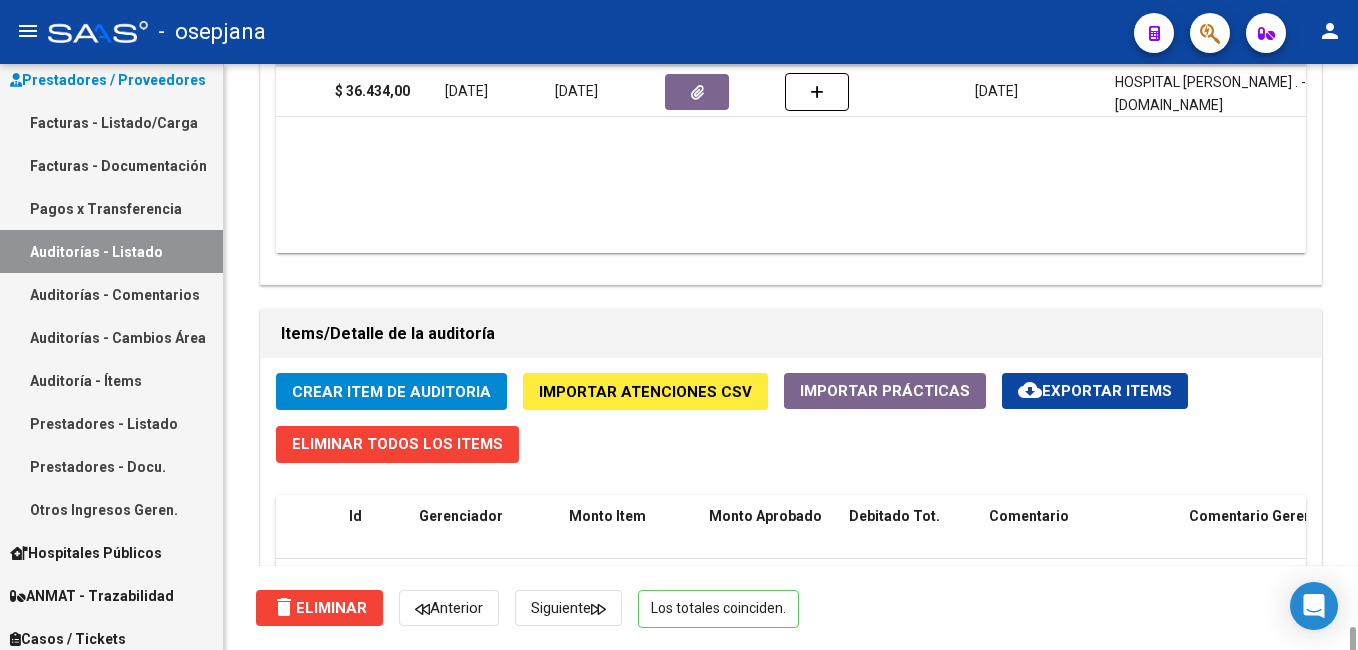 scroll, scrollTop: 1674, scrollLeft: 0, axis: vertical 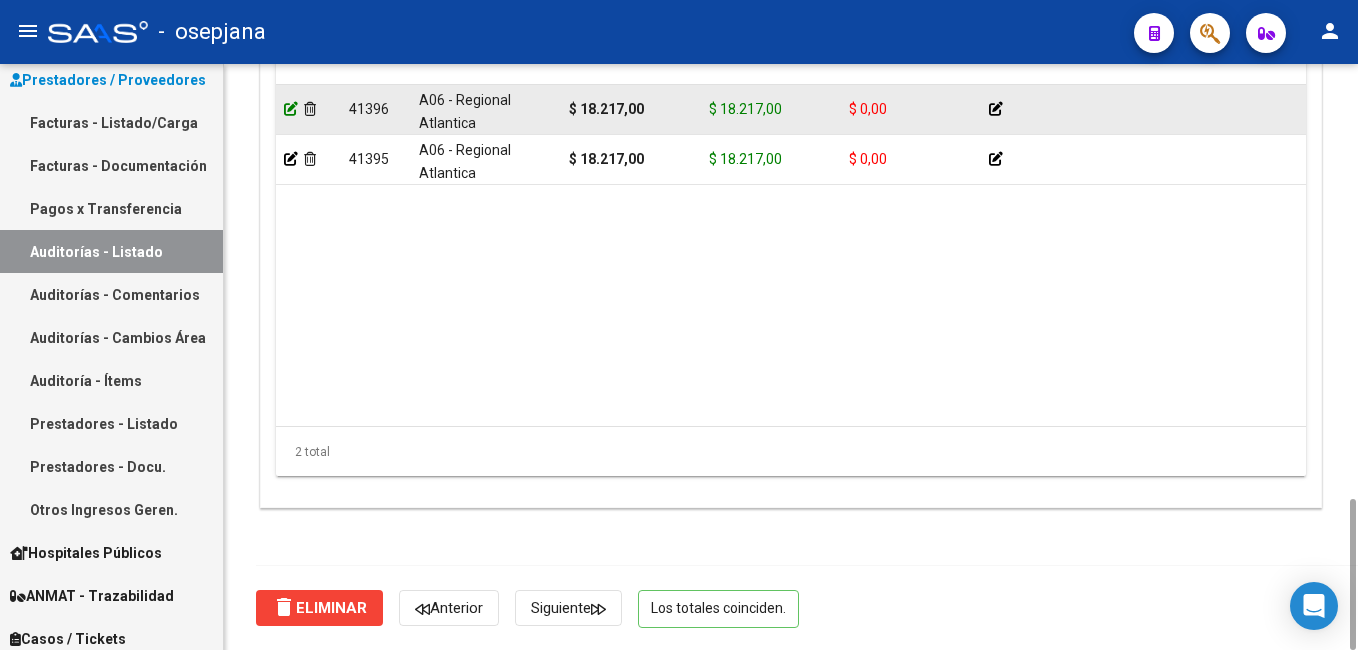 click 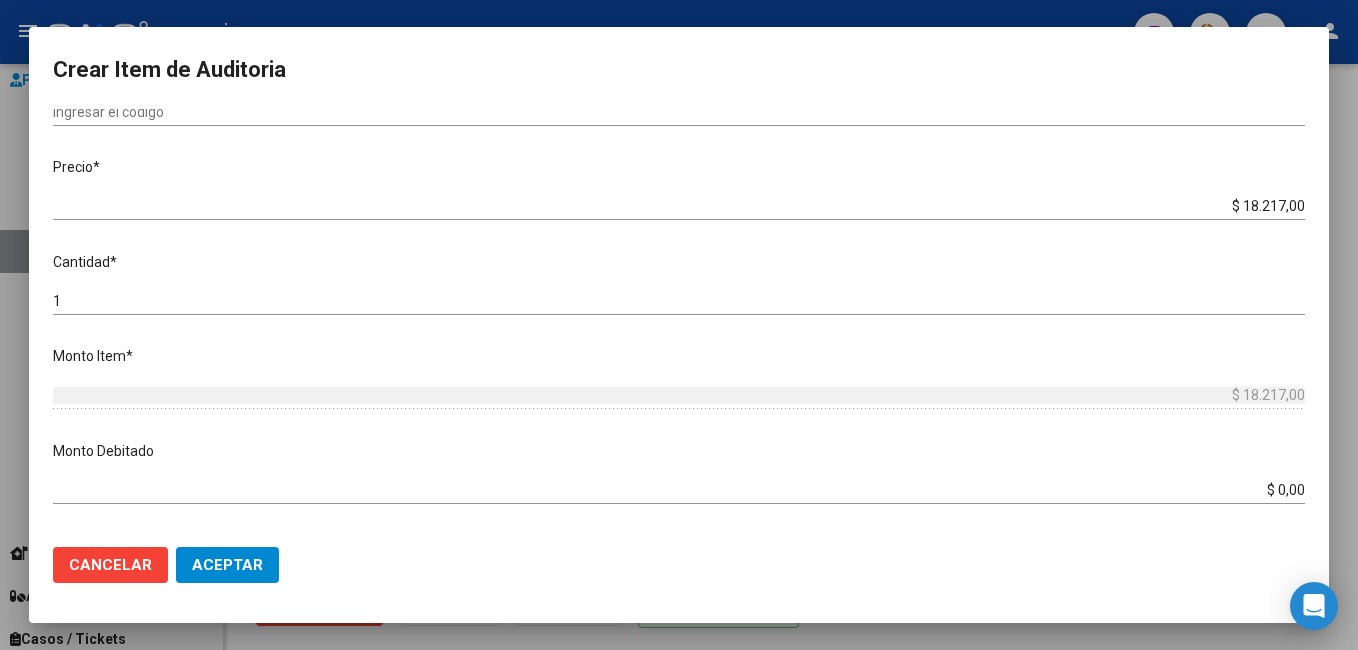 scroll, scrollTop: 400, scrollLeft: 0, axis: vertical 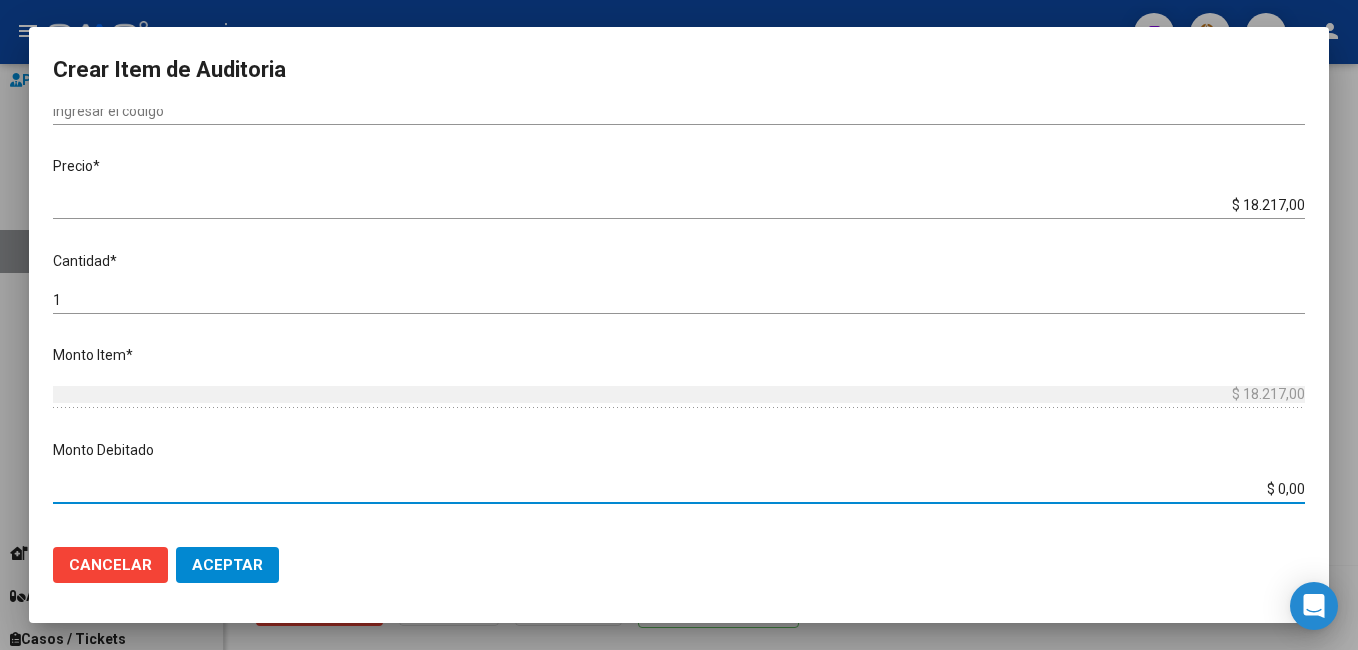 drag, startPoint x: 1261, startPoint y: 490, endPoint x: 1357, endPoint y: 467, distance: 98.71677 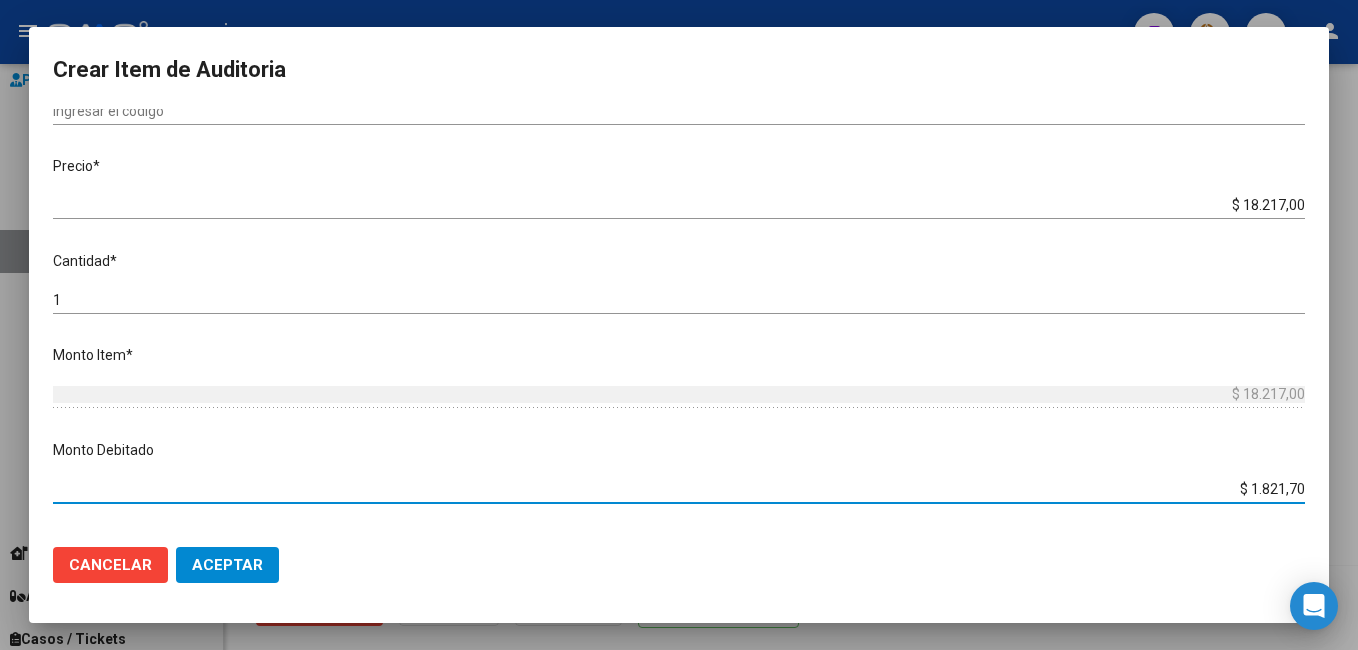 type on "$ 18.217,00" 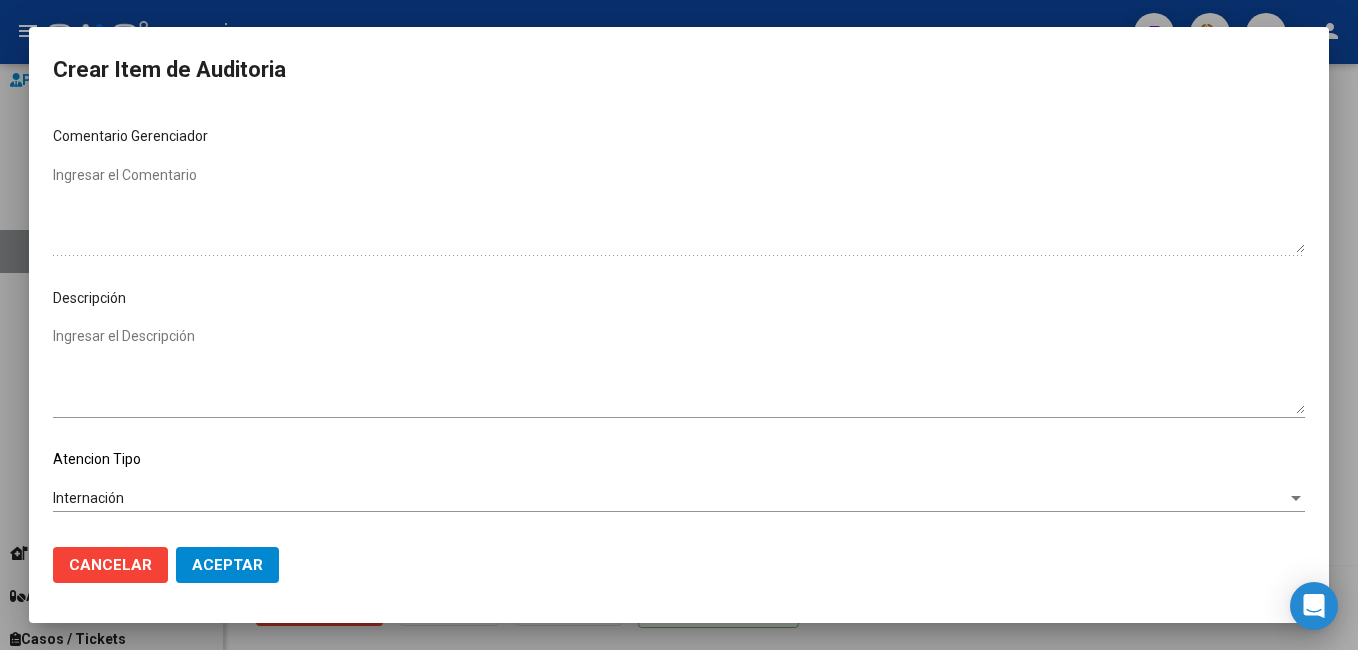 scroll, scrollTop: 1063, scrollLeft: 0, axis: vertical 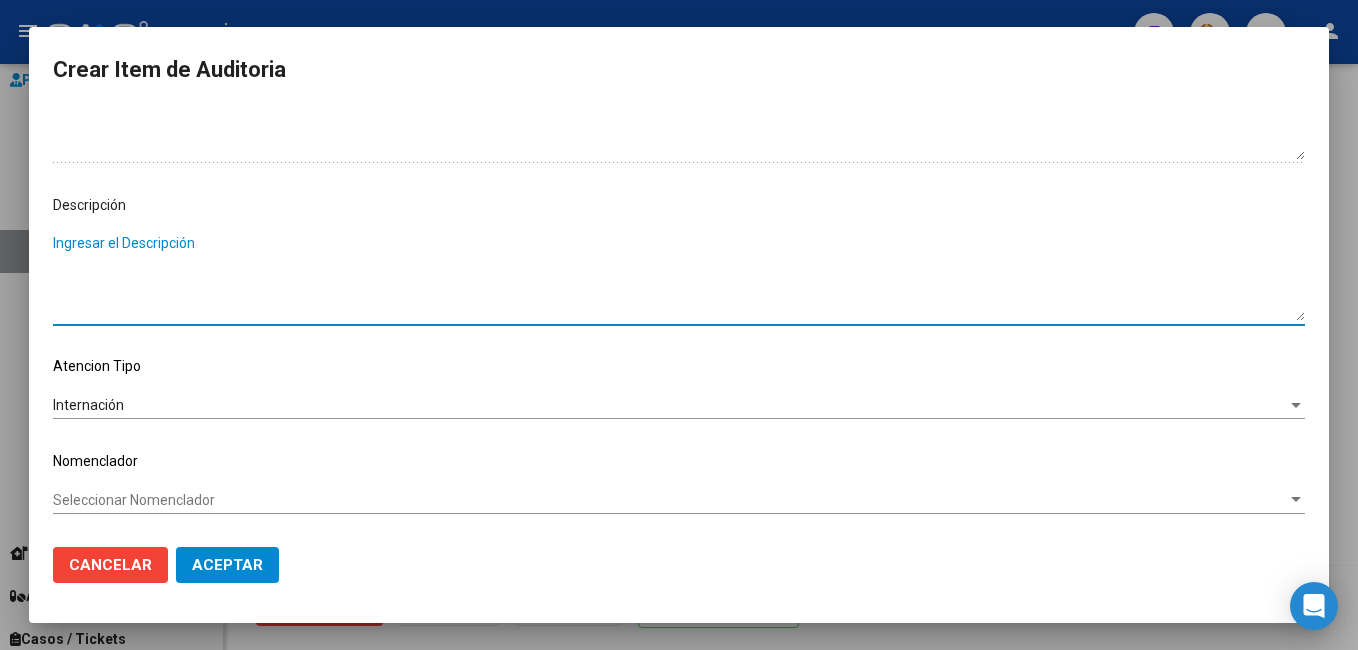 click on "Ingresar el Descripción" at bounding box center (679, 277) 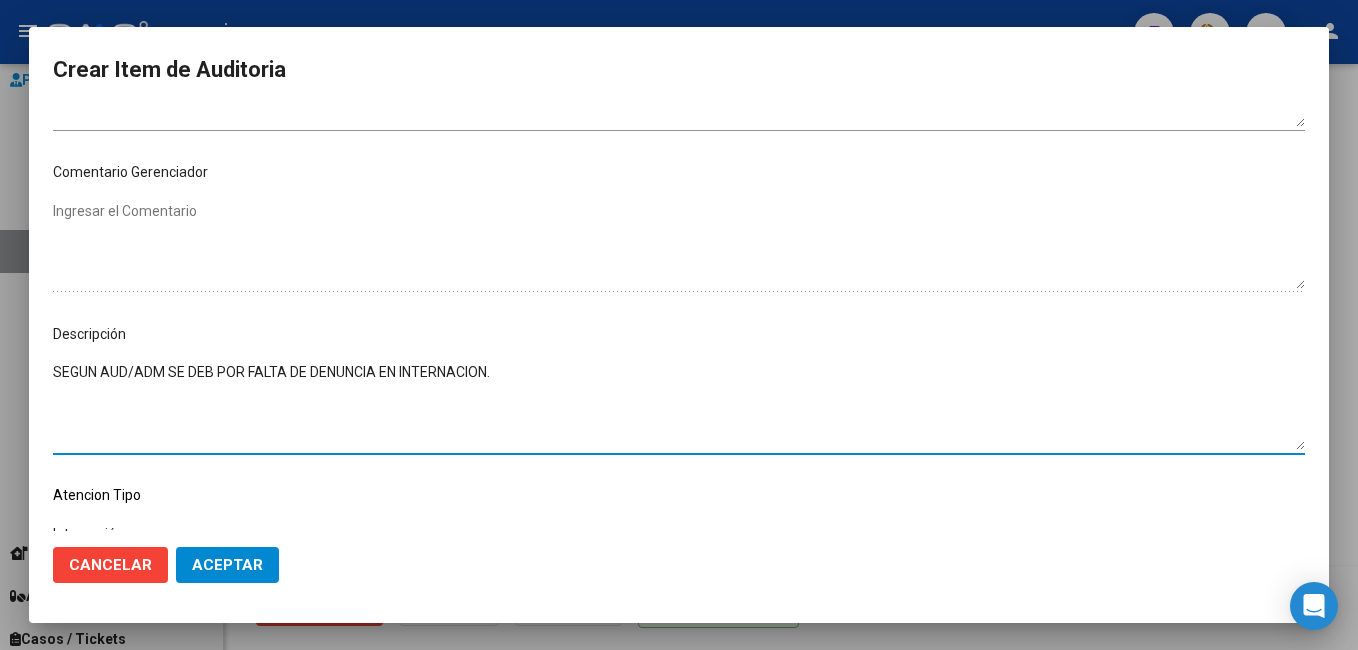 scroll, scrollTop: 863, scrollLeft: 0, axis: vertical 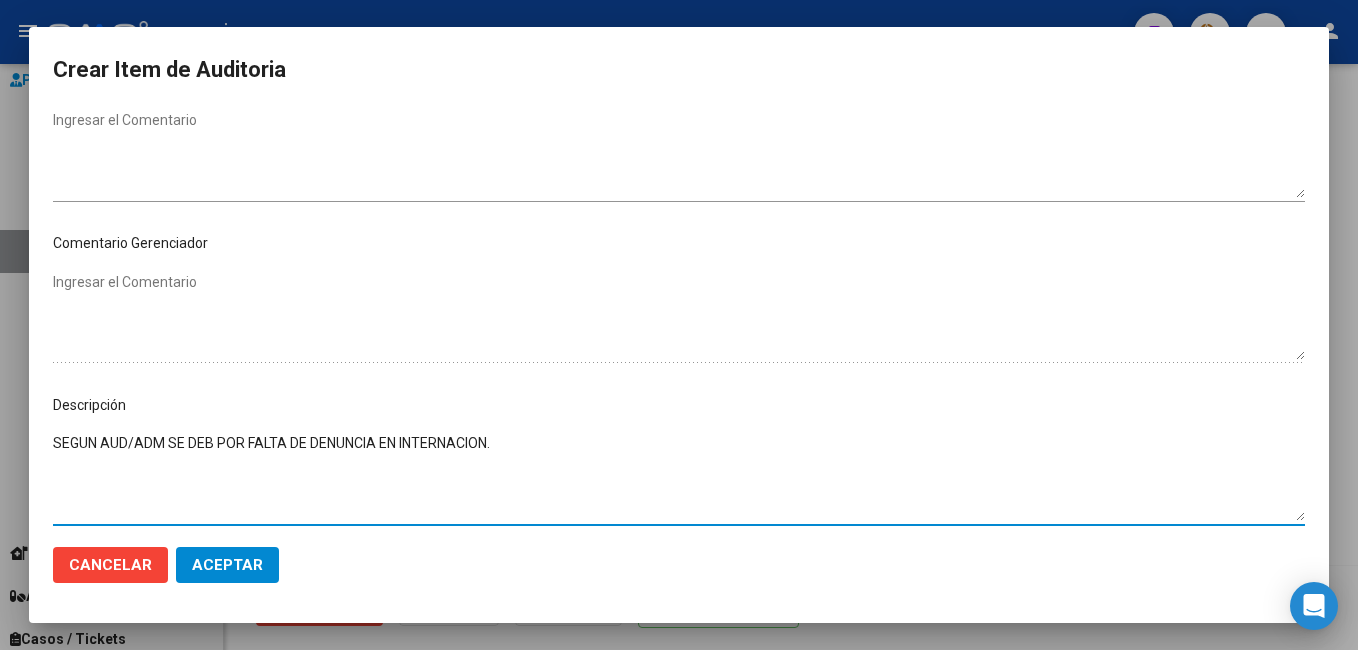 type on "SEGUN AUD/ADM SE DEB POR FALTA DE DENUNCIA EN INTERNACION." 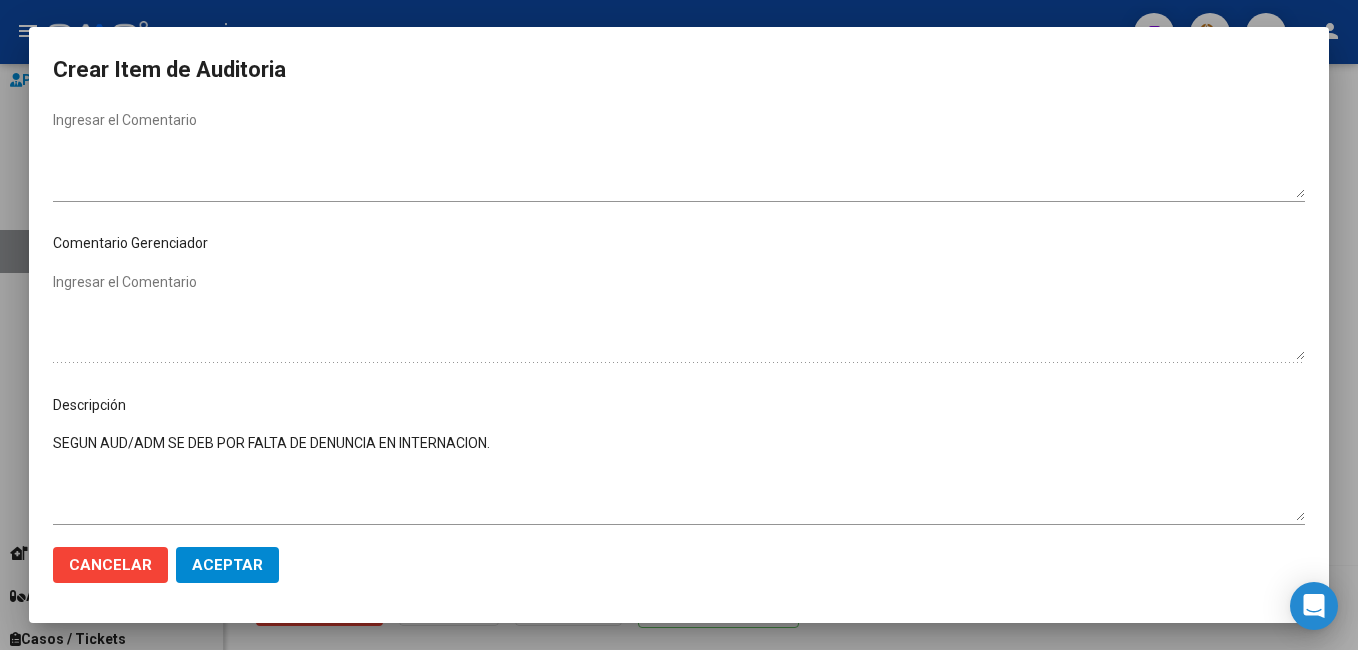 click on "25300370 Nro Documento    20253003708 CUIL   Afiliado Activo    [PERSON_NAME] Nombre Completo  Fec. Prestación    [DATE] Ingresar la fecha  A06 - Regional Atlantica  Seleccionar gerenciador Código Prestación (no obligatorio)    Ingresar el código  Precio  *   $ 18.217,00 Ingresar el precio  Cantidad  *   1 Ingresar la cantidad  Monto Item  *   $ 18.217,00 Ingresar el monto  Monto Debitado    $ 18.217,00 Ingresar el monto  Comentario Operador    Ingresar el Comentario  Comentario Gerenciador    Ingresar el Comentario  Descripción    SEGUN AUD/ADM SE DEB POR FALTA DE DENUNCIA EN INTERNACION. Ingresar el Descripción   Atencion Tipo  Internación Seleccionar tipo  Nomenclador  Seleccionar Nomenclador Seleccionar Nomenclador" at bounding box center (679, 320) 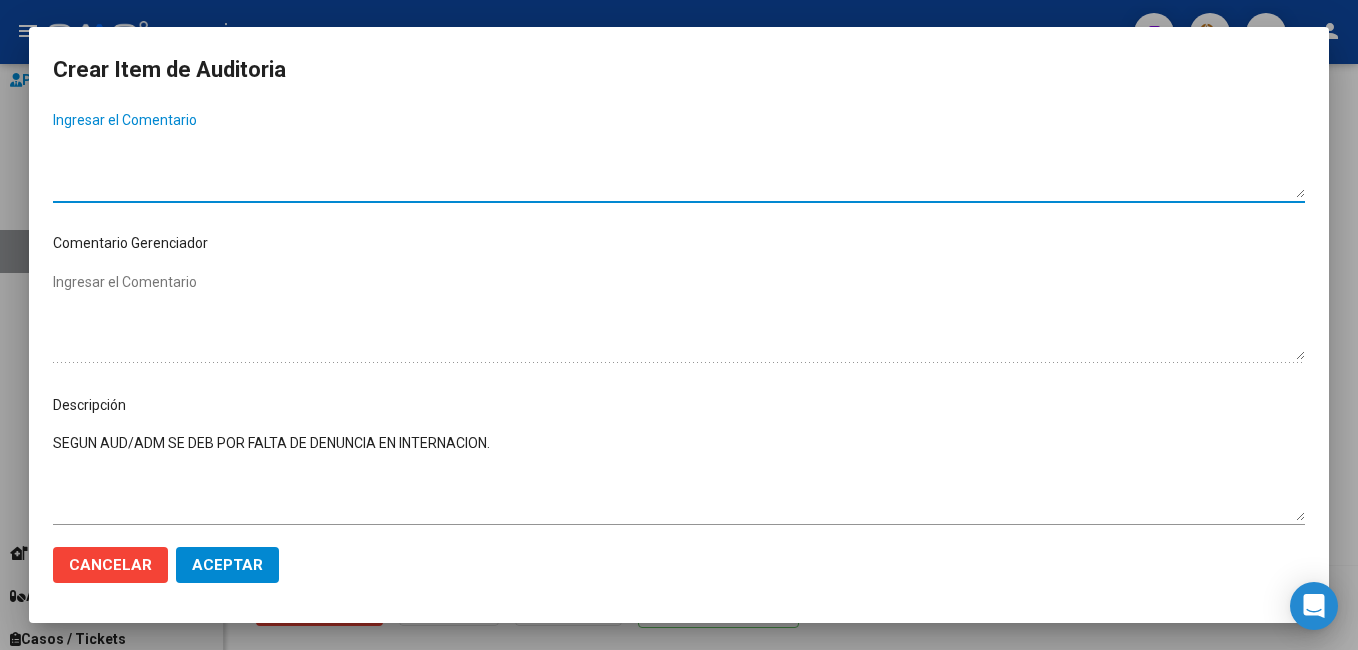click on "Ingresar el Comentario" at bounding box center (679, 154) 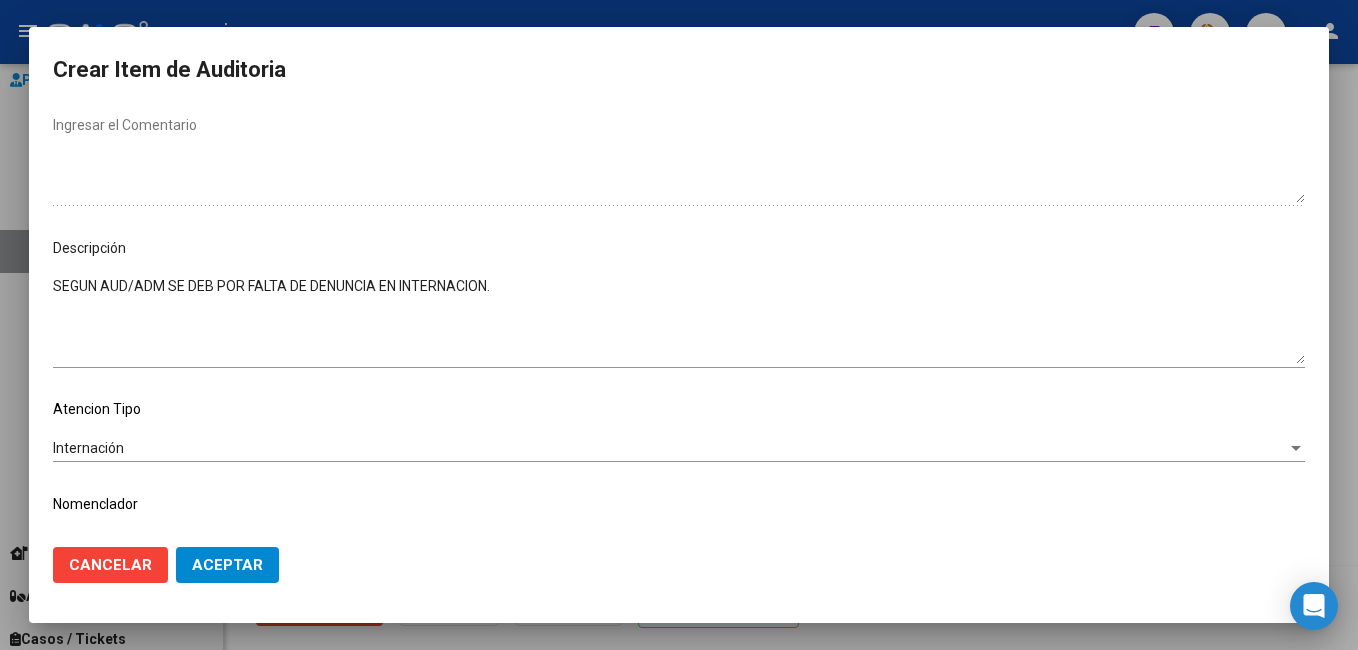 scroll, scrollTop: 1063, scrollLeft: 0, axis: vertical 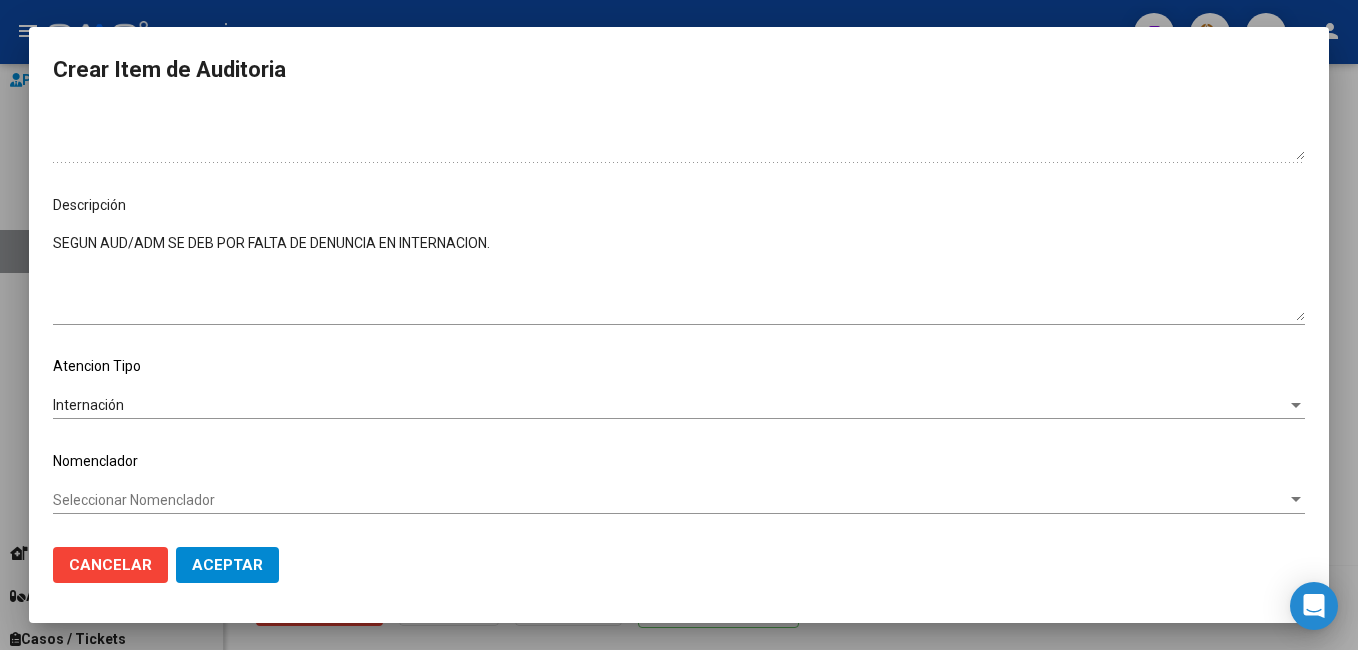 type on "SEGUN AUD/ADM SE DEB POR FALTA DE DENUNCIA EN INTERNACION." 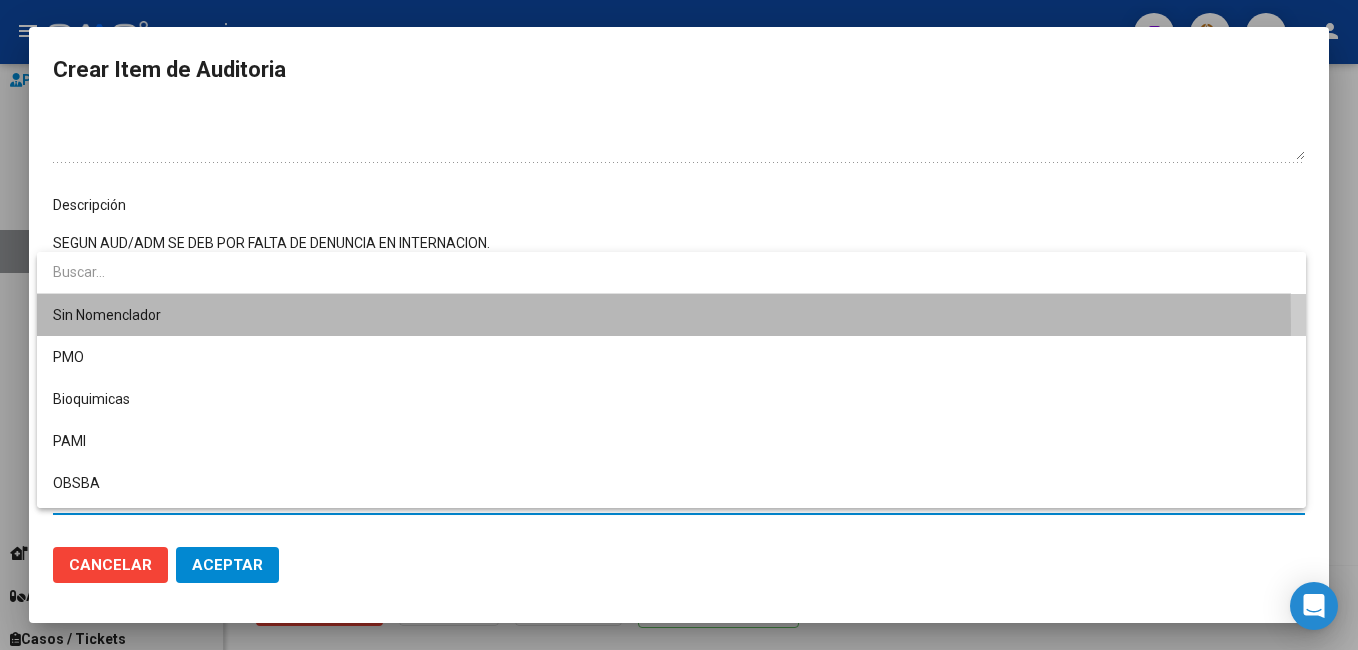 click on "Sin Nomenclador" at bounding box center (671, 315) 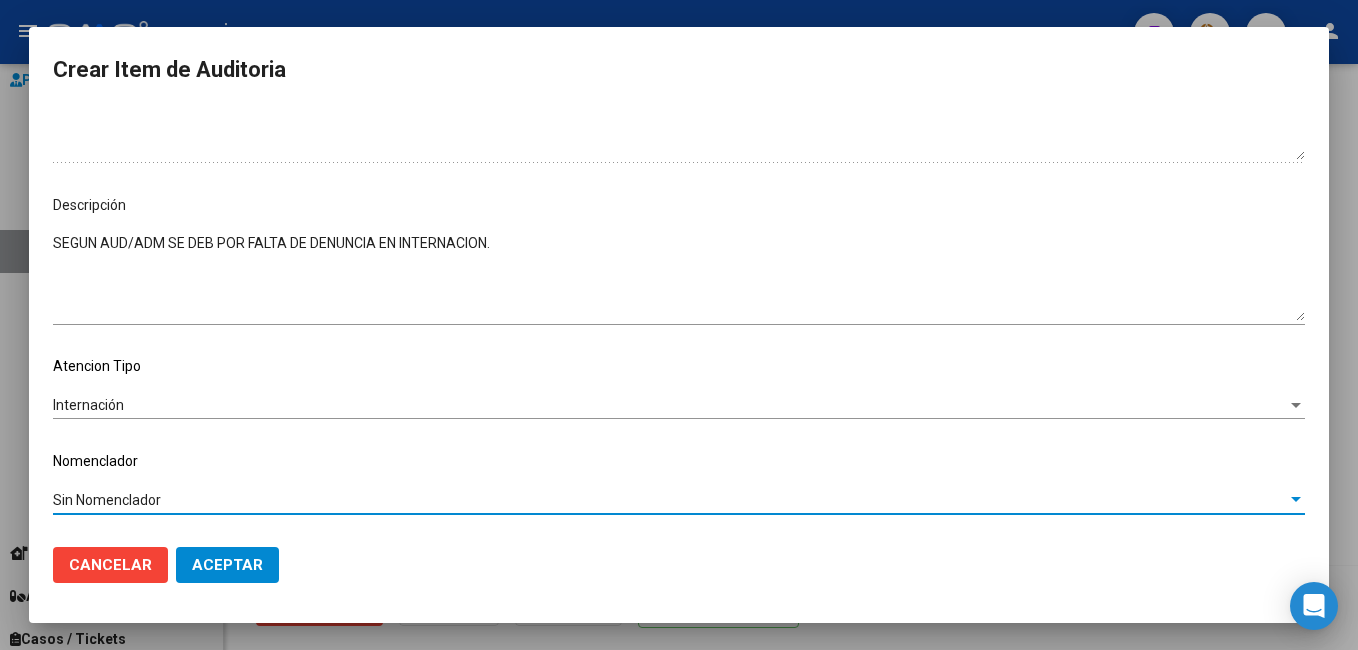 click on "Aceptar" 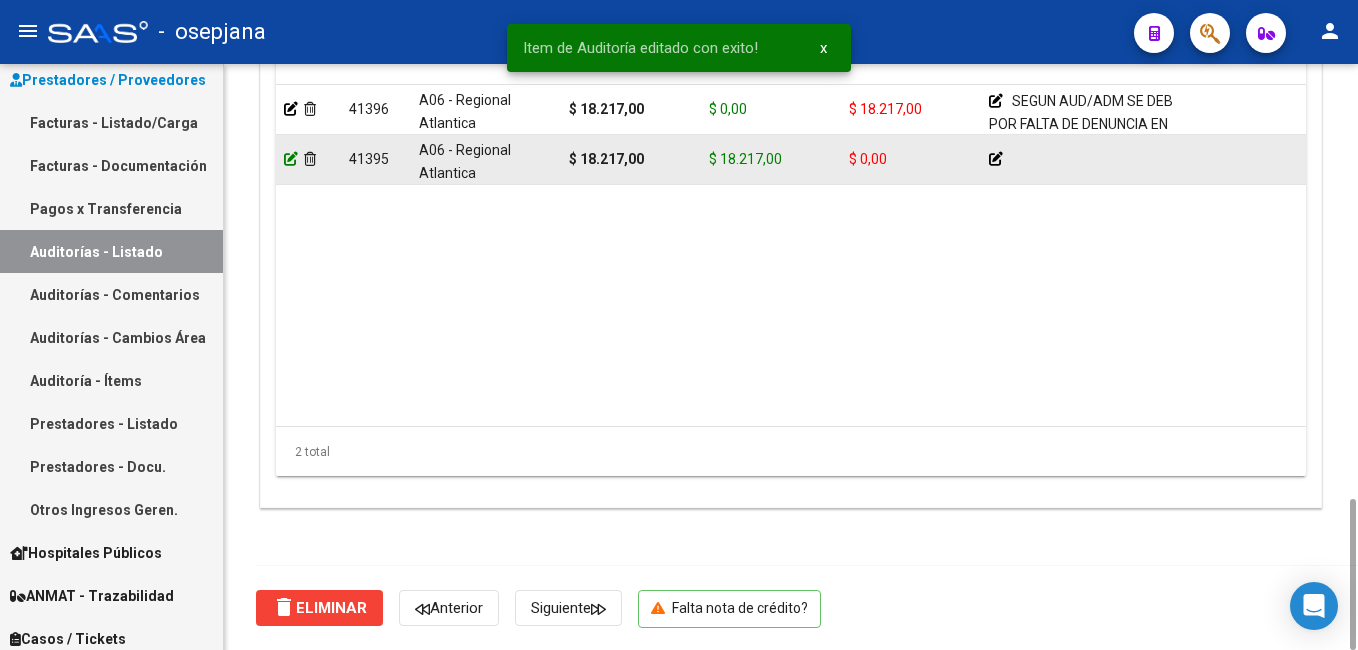 click 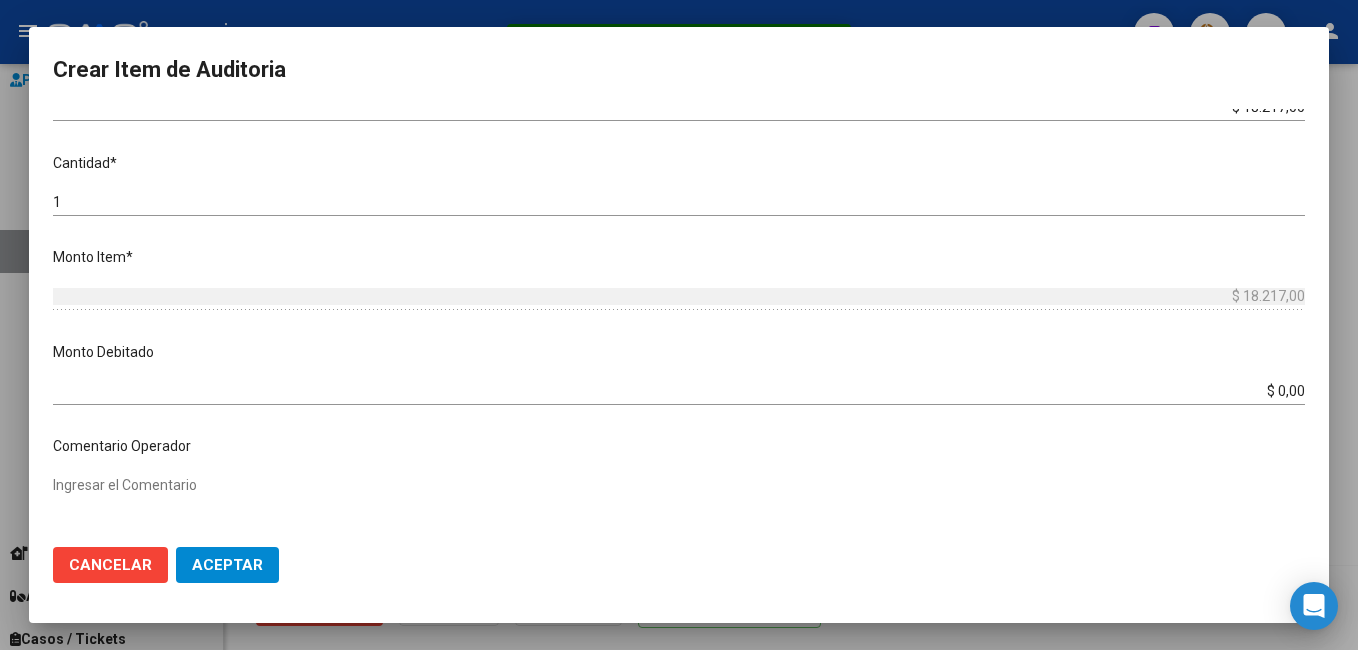 scroll, scrollTop: 500, scrollLeft: 0, axis: vertical 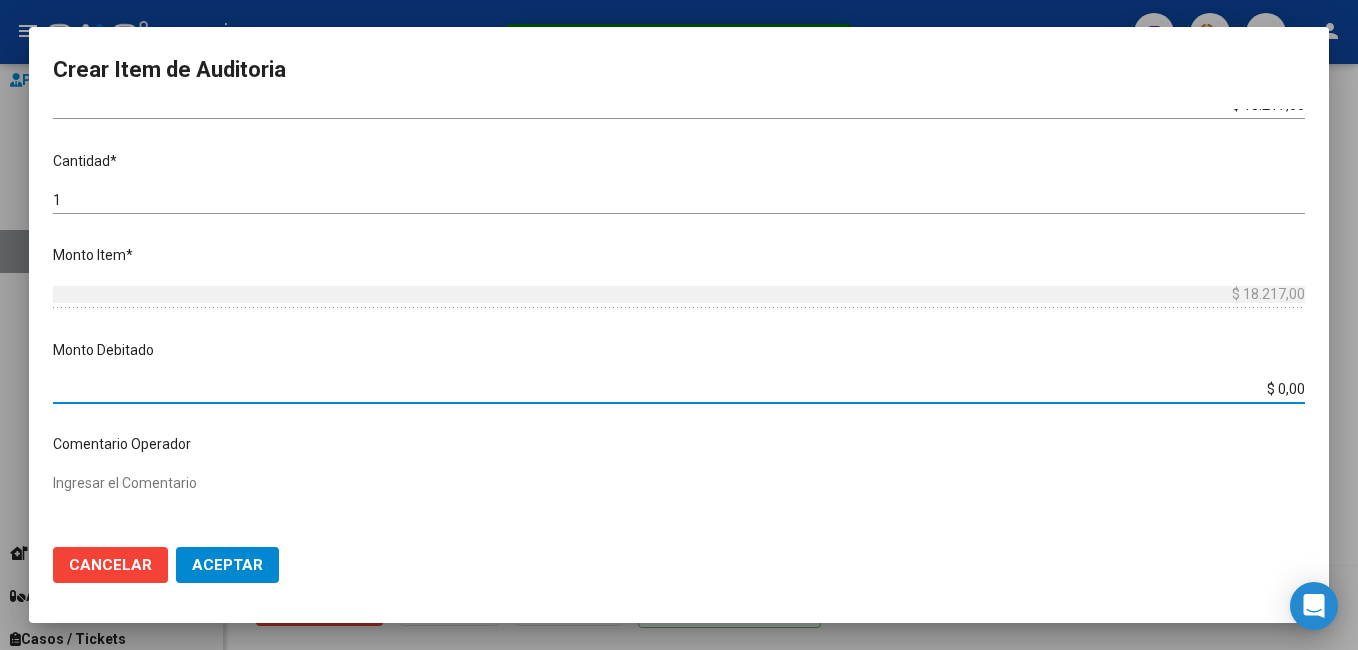 drag, startPoint x: 1260, startPoint y: 391, endPoint x: 1361, endPoint y: 345, distance: 110.98198 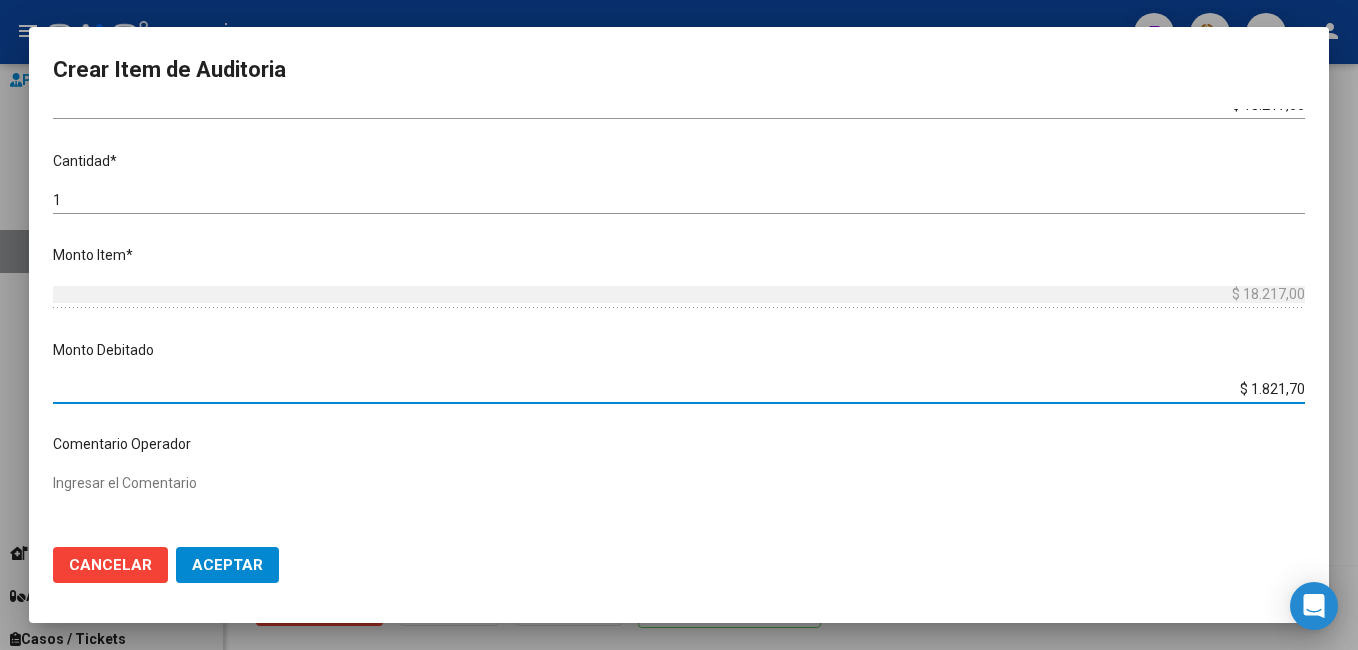 type on "$ 18.217,00" 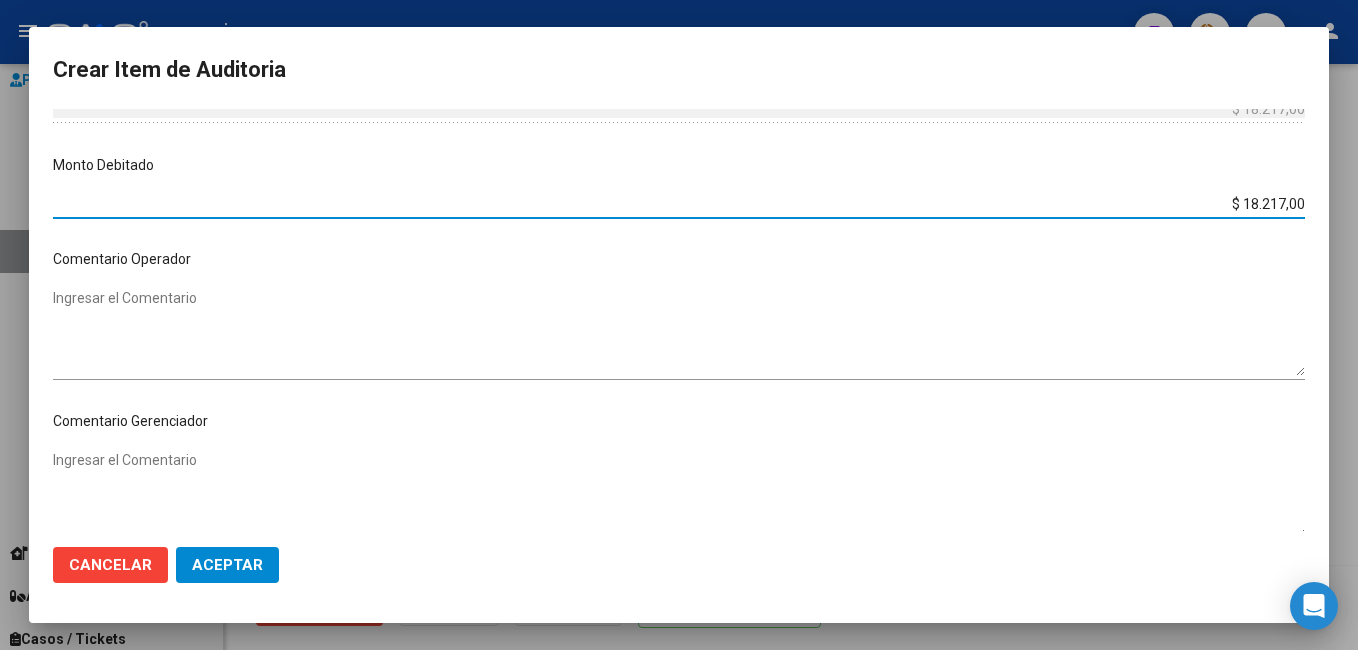 scroll, scrollTop: 700, scrollLeft: 0, axis: vertical 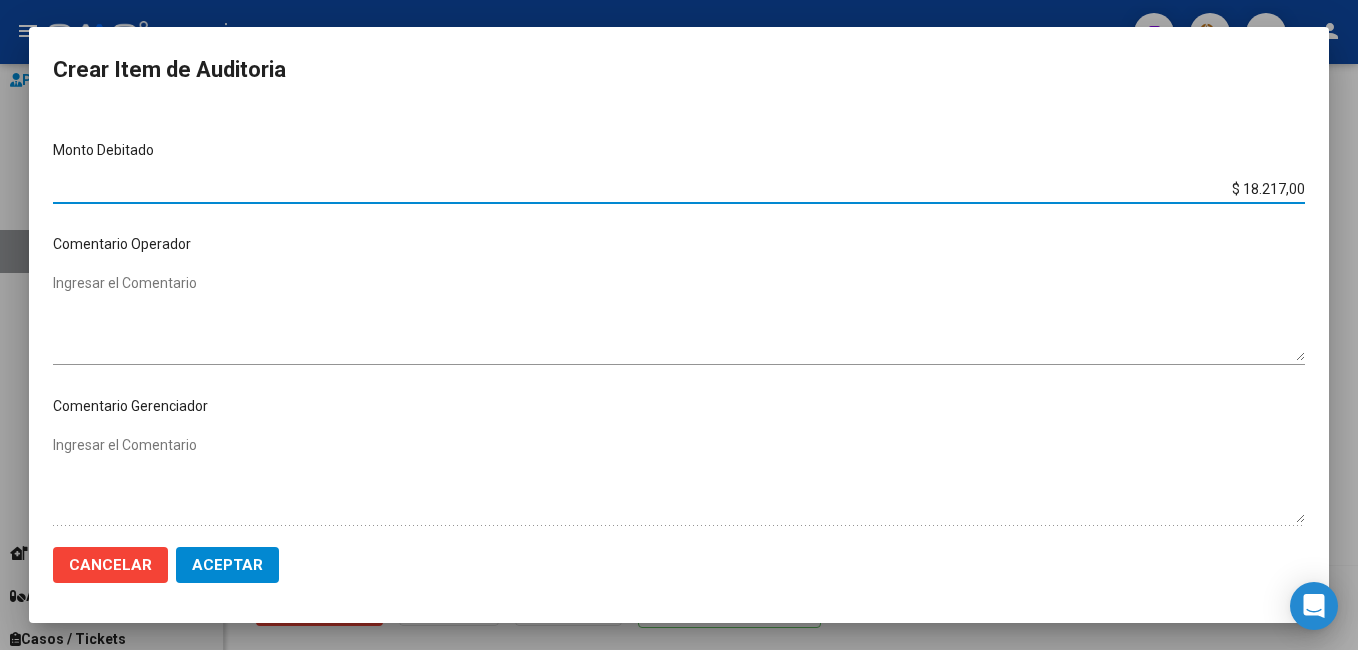 click on "Ingresar el Comentario" at bounding box center [679, 317] 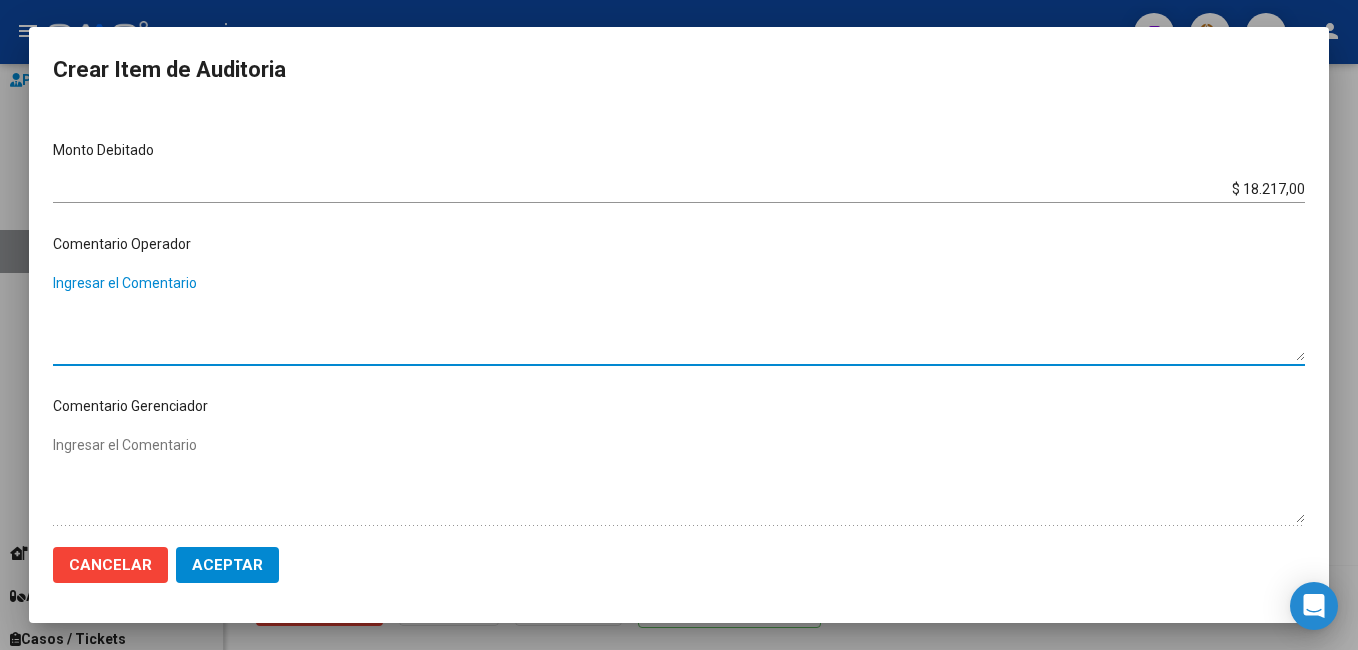 paste on "SEGUN AUD/ADM SE DEB POR FALTA DE DENUNCIA EN INTERNACION." 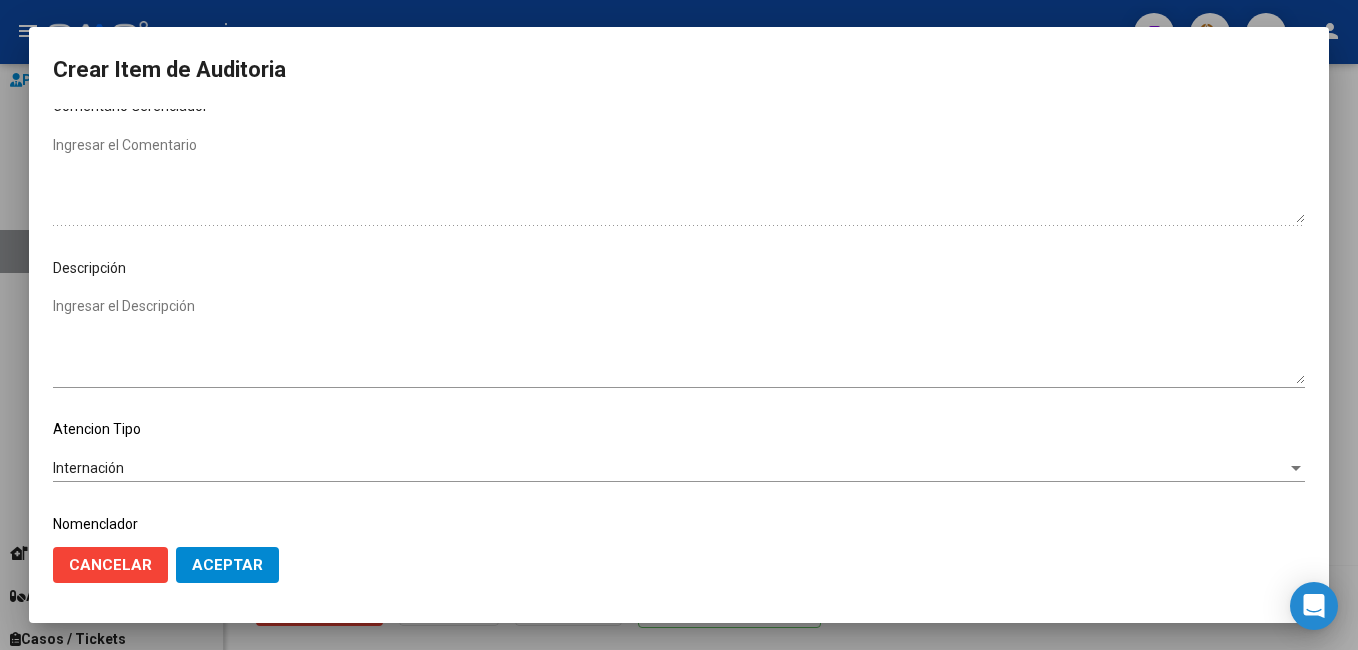 type on "SEGUN AUD/ADM SE DEB POR FALTA DE DENUNCIA EN INTERNACION." 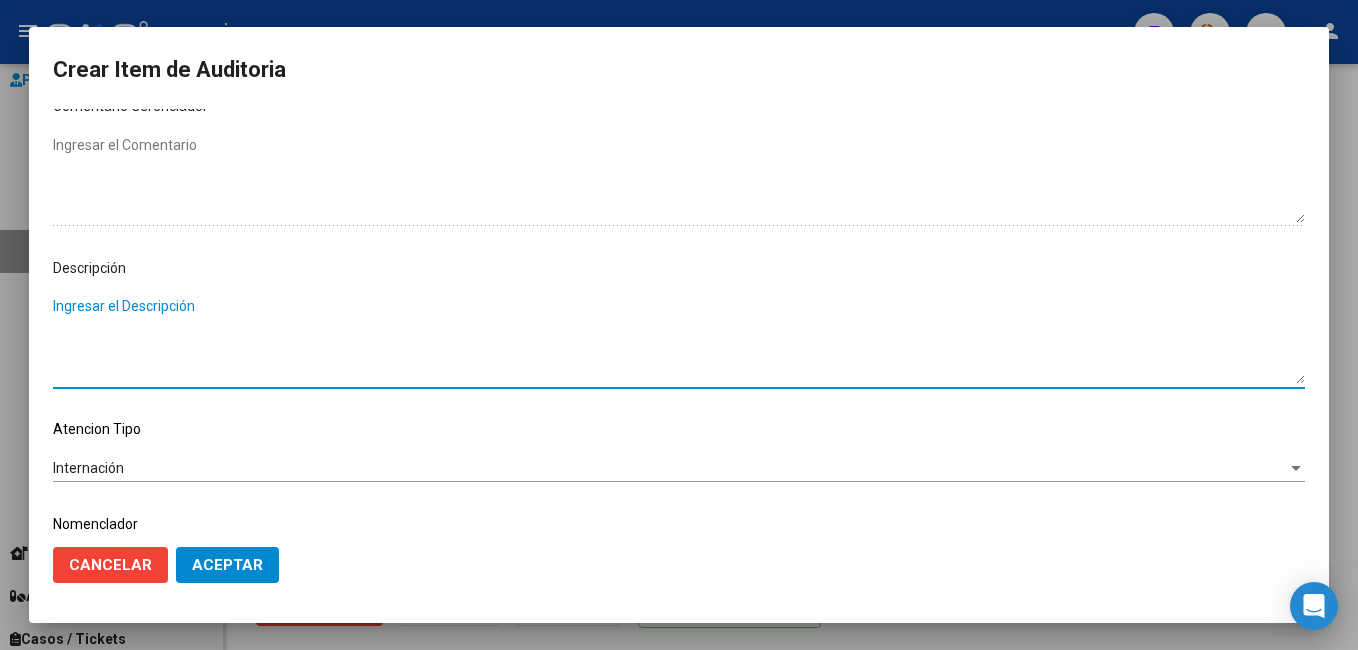 paste on "SEGUN AUD/ADM SE DEB POR FALTA DE DENUNCIA EN INTERNACION." 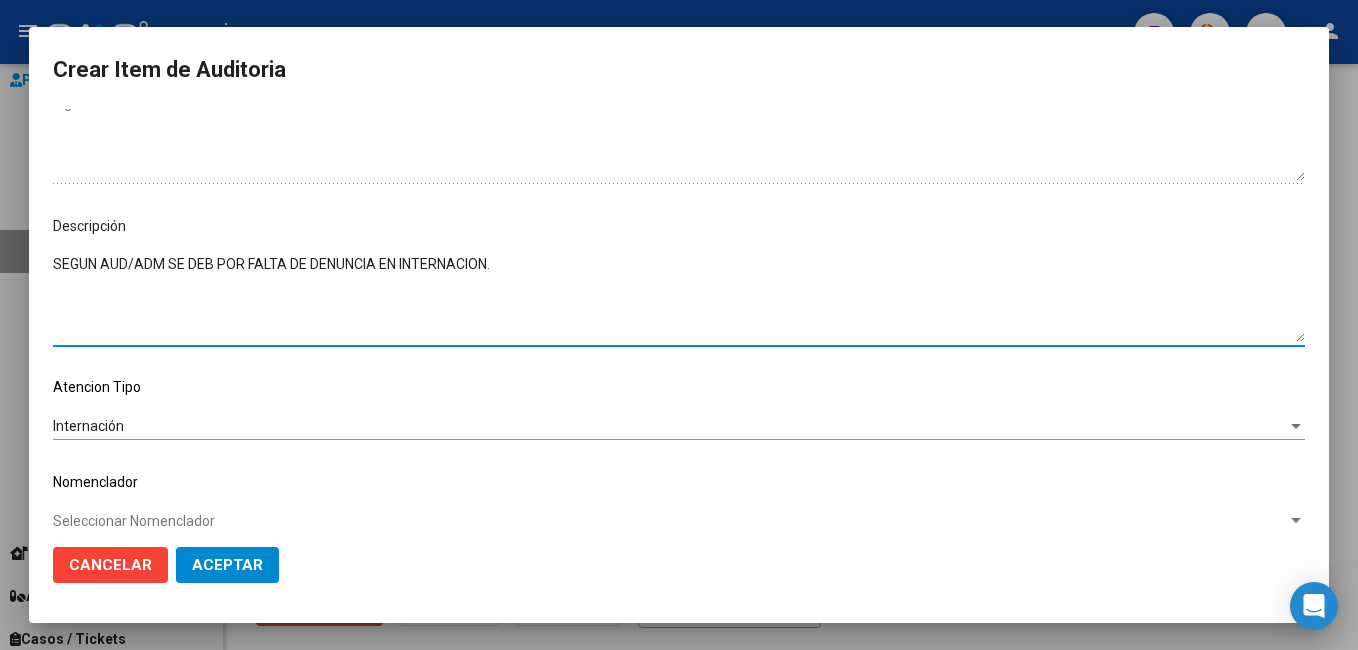 scroll, scrollTop: 1063, scrollLeft: 0, axis: vertical 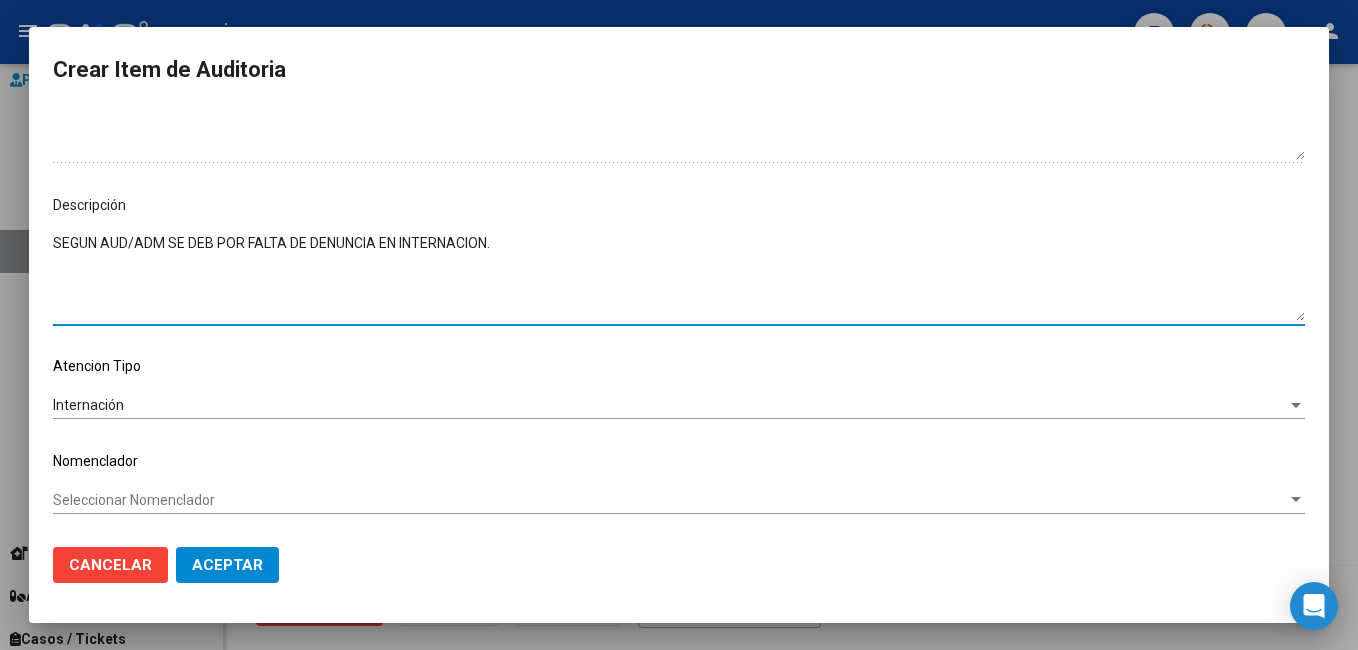 type on "SEGUN AUD/ADM SE DEB POR FALTA DE DENUNCIA EN INTERNACION." 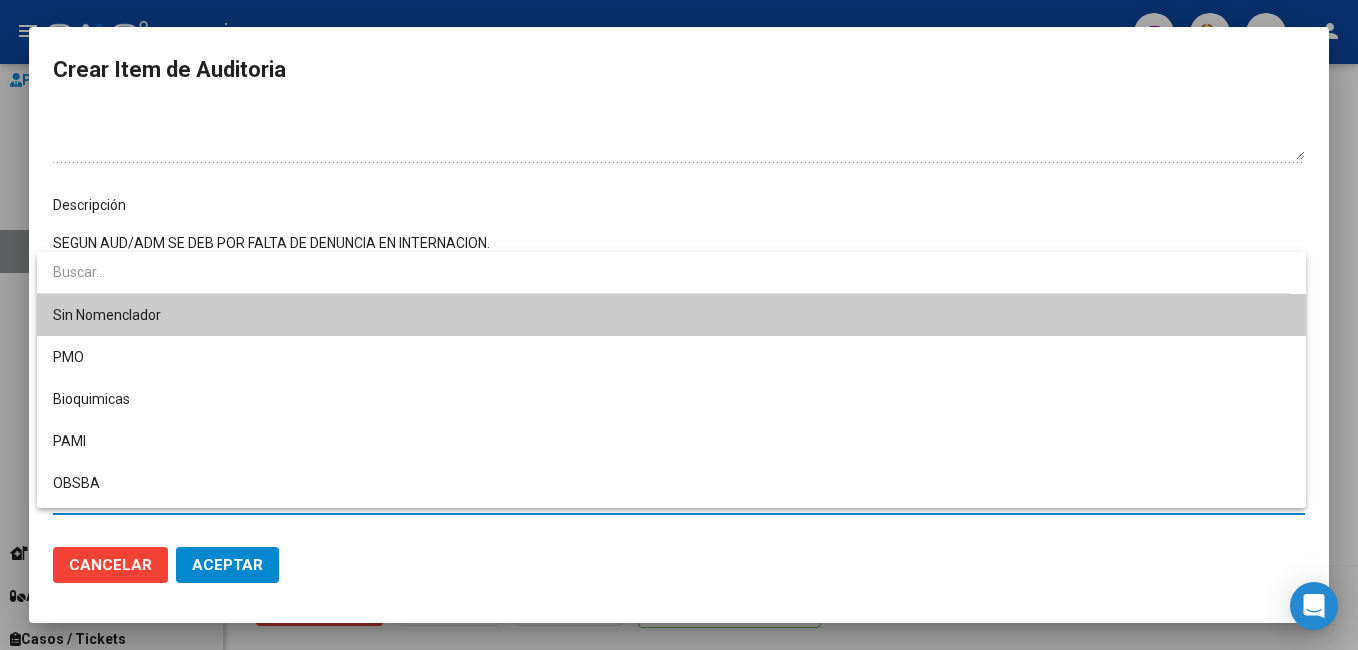 drag, startPoint x: 107, startPoint y: 507, endPoint x: 141, endPoint y: 293, distance: 216.6841 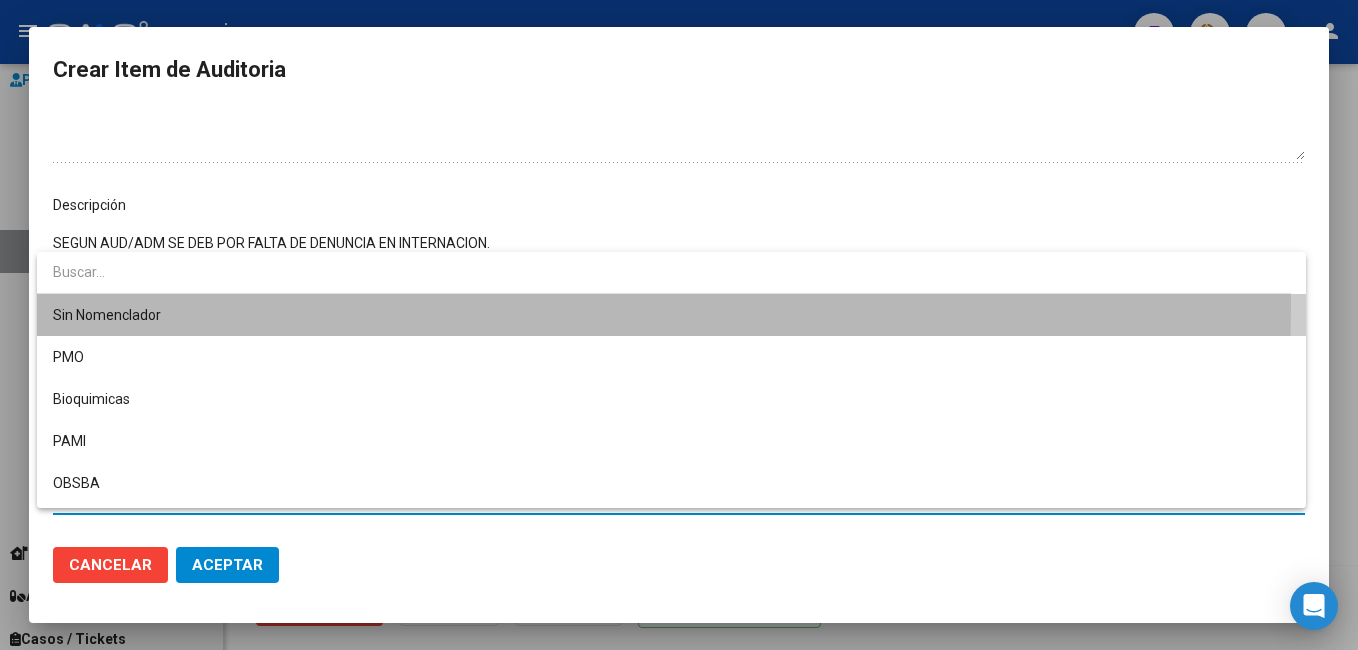 click on "Sin Nomenclador" at bounding box center [671, 315] 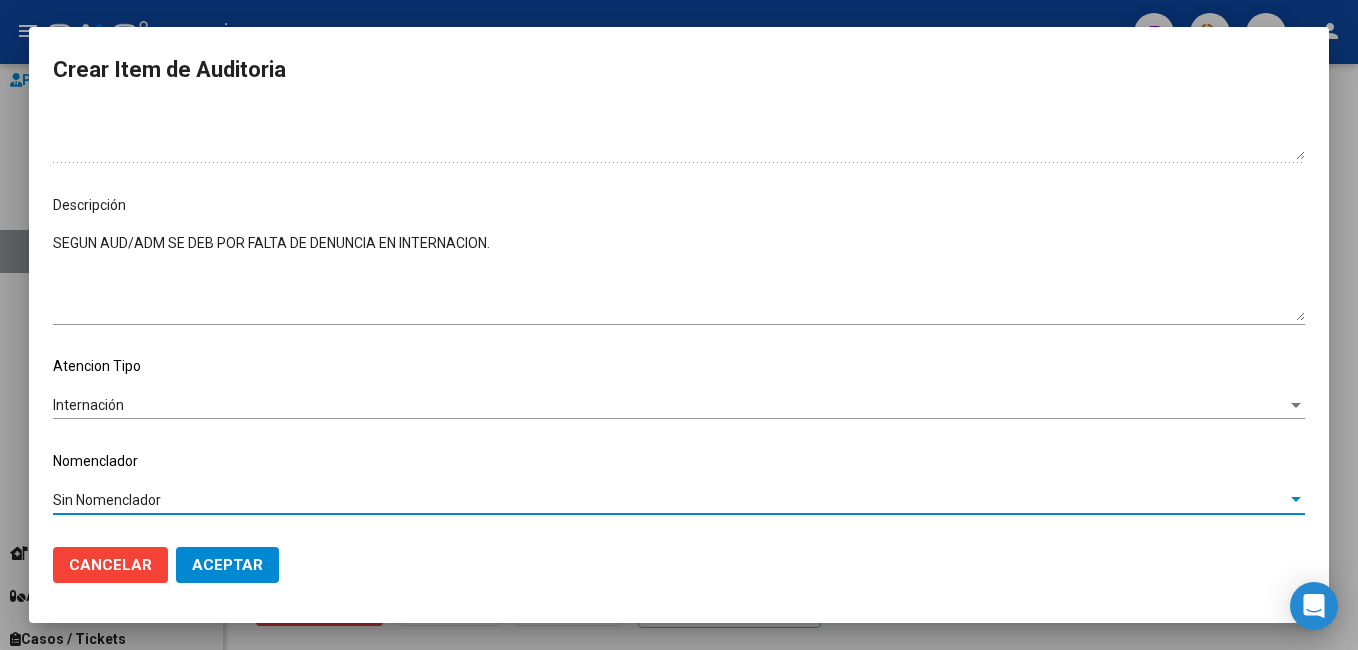 click on "Aceptar" 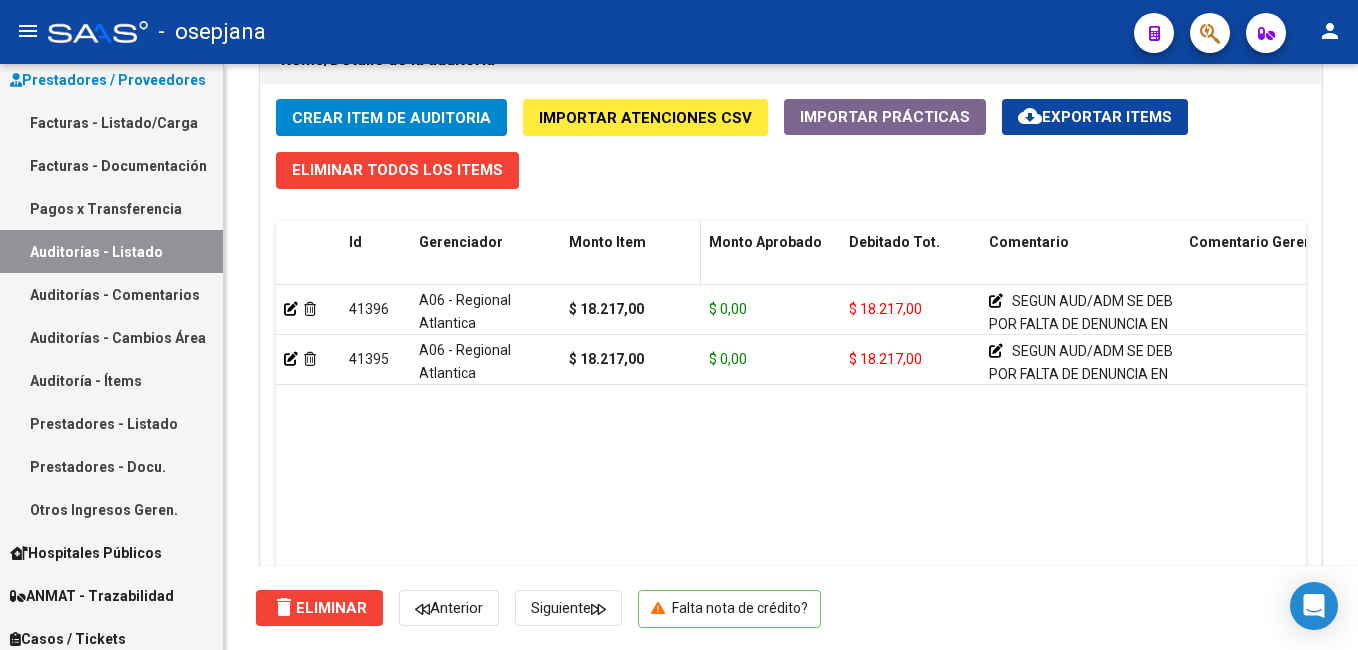 scroll, scrollTop: 1674, scrollLeft: 0, axis: vertical 